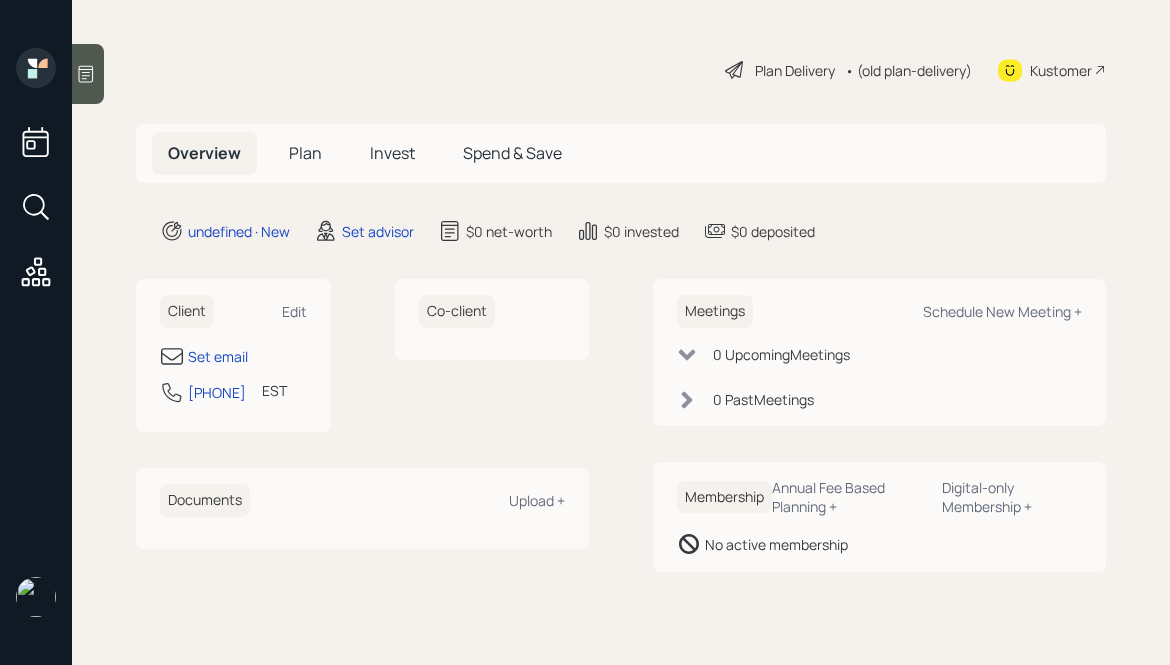 scroll, scrollTop: 0, scrollLeft: 0, axis: both 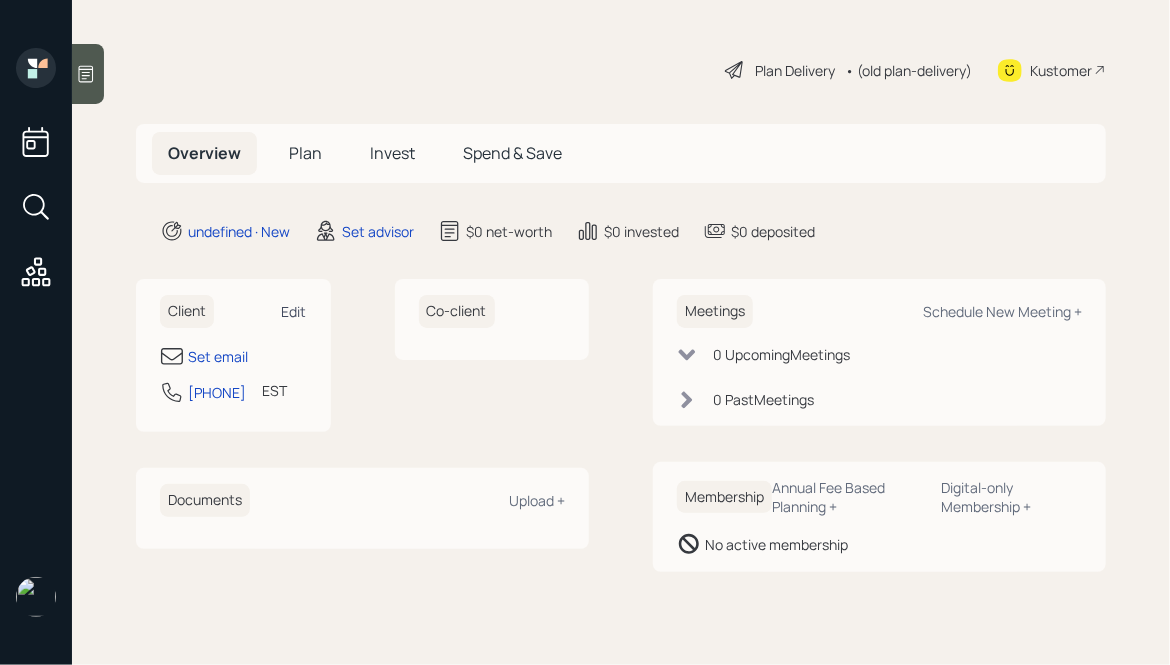 click on "Edit" at bounding box center (294, 311) 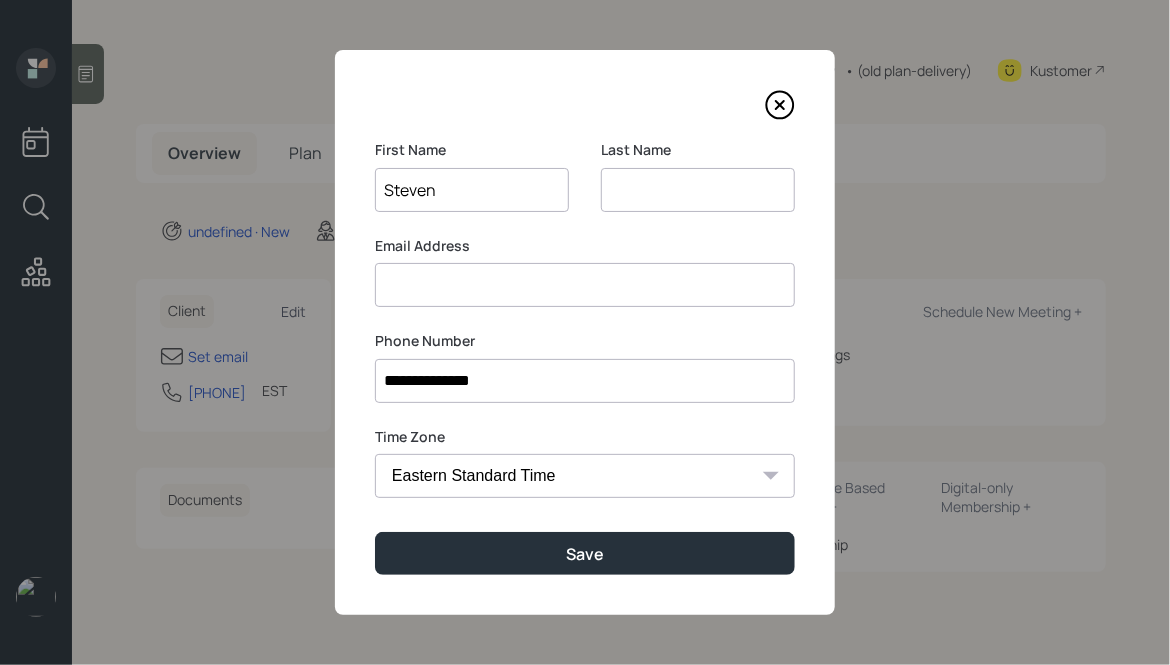type on "Steven" 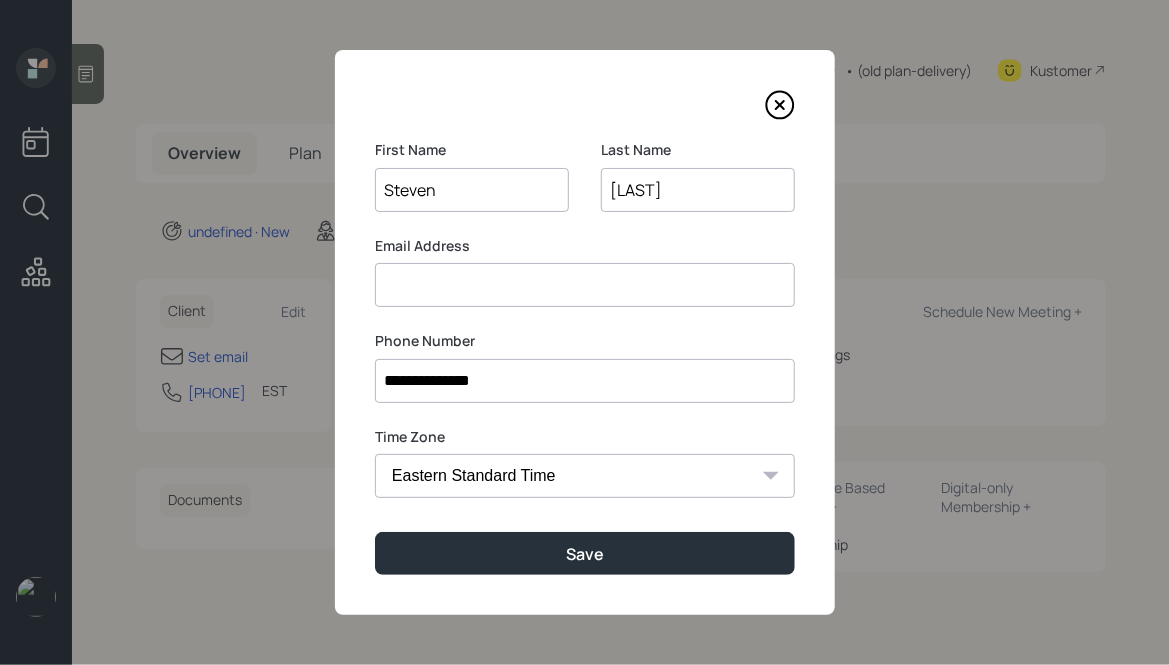 type on "[LAST]" 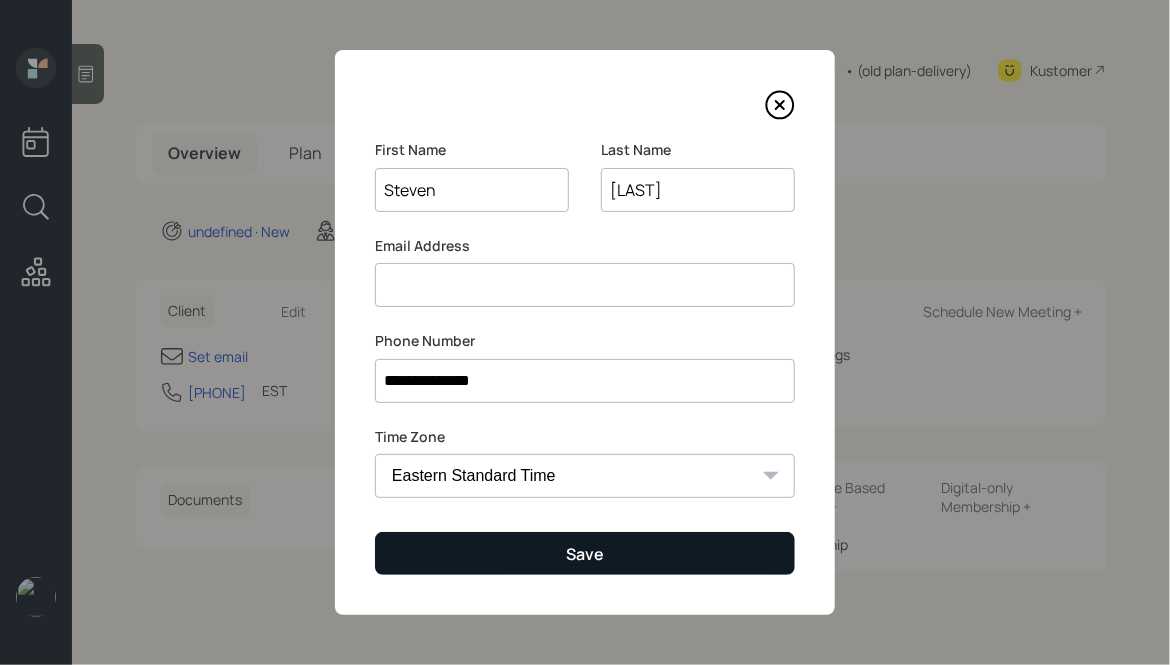 type on "Steven" 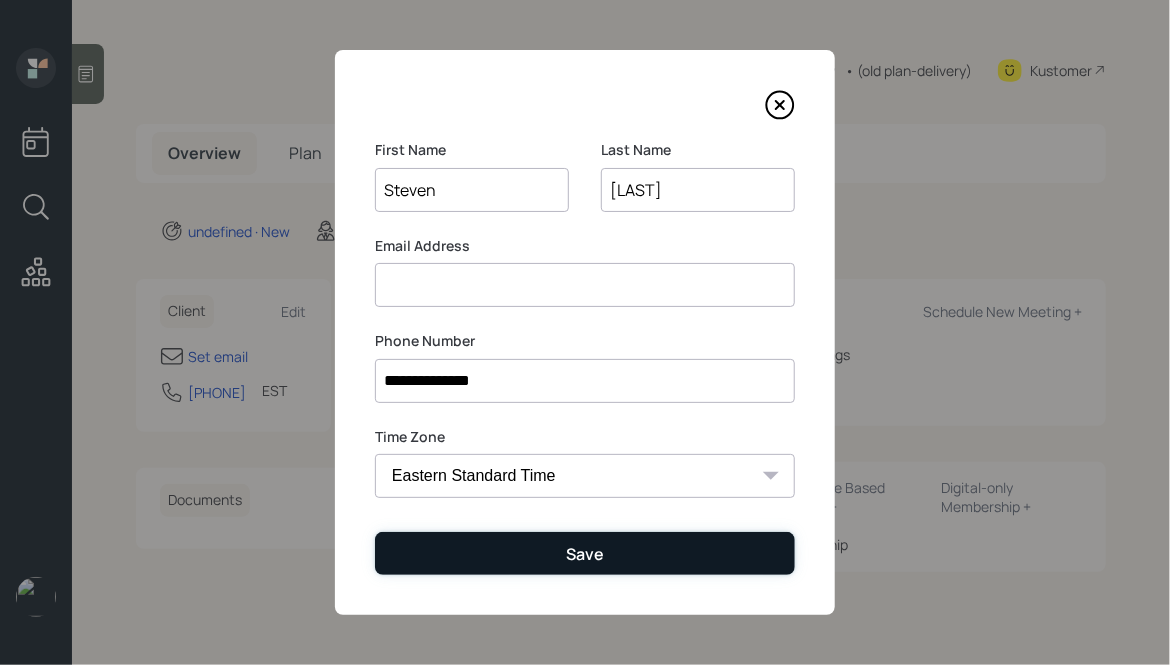 click on "Save" at bounding box center [585, 553] 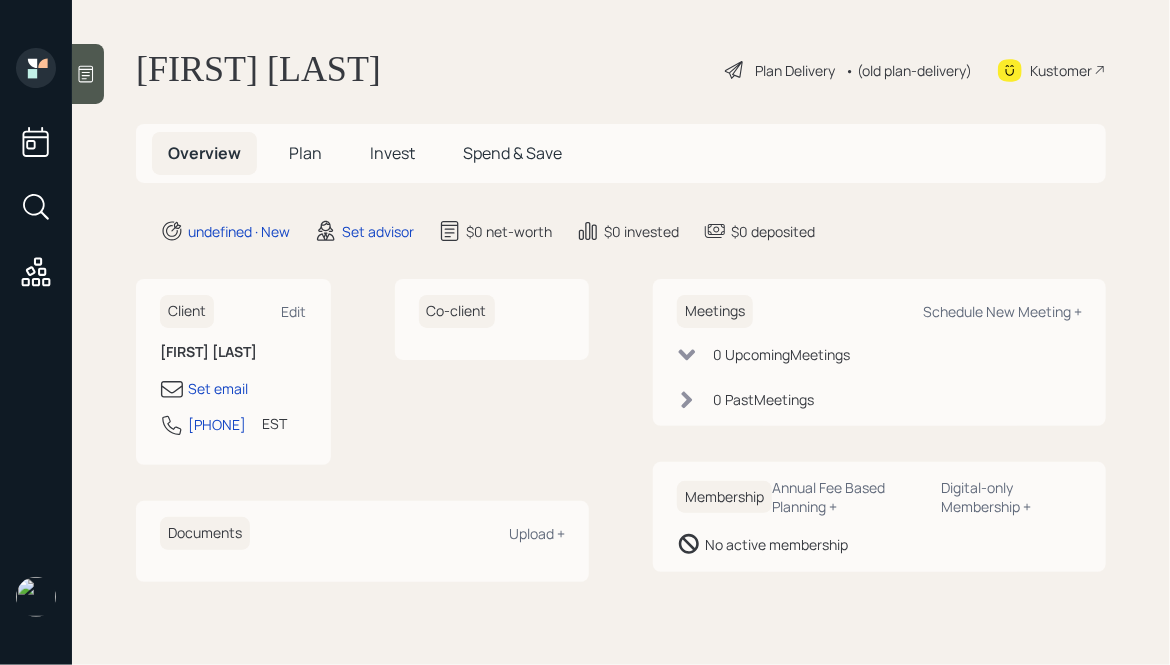 click at bounding box center (88, 74) 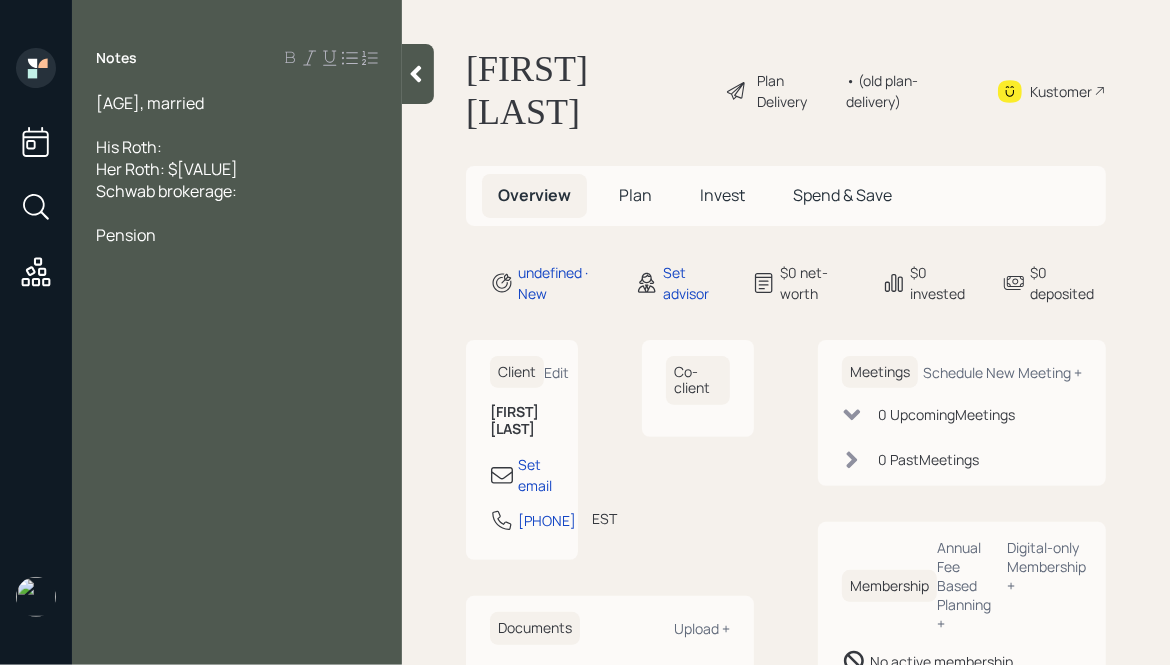 click on "59, married His Roth:  Her Roth: Schwab brokerage:  Pension" at bounding box center [237, 169] 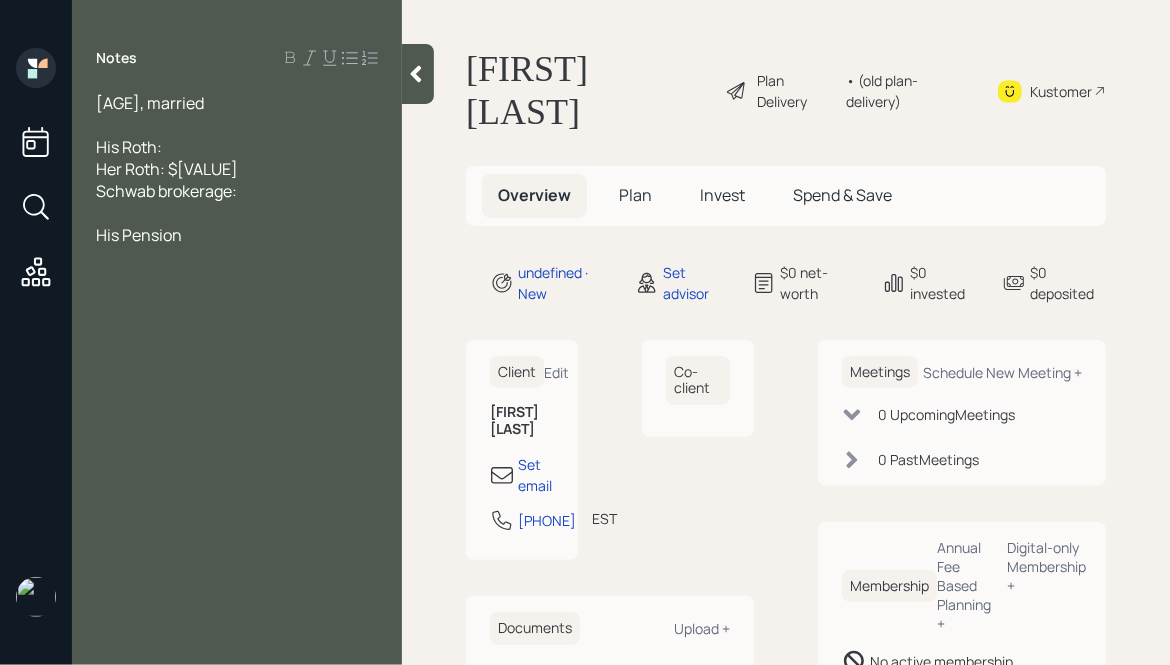 click on "His Pension" at bounding box center [237, 103] 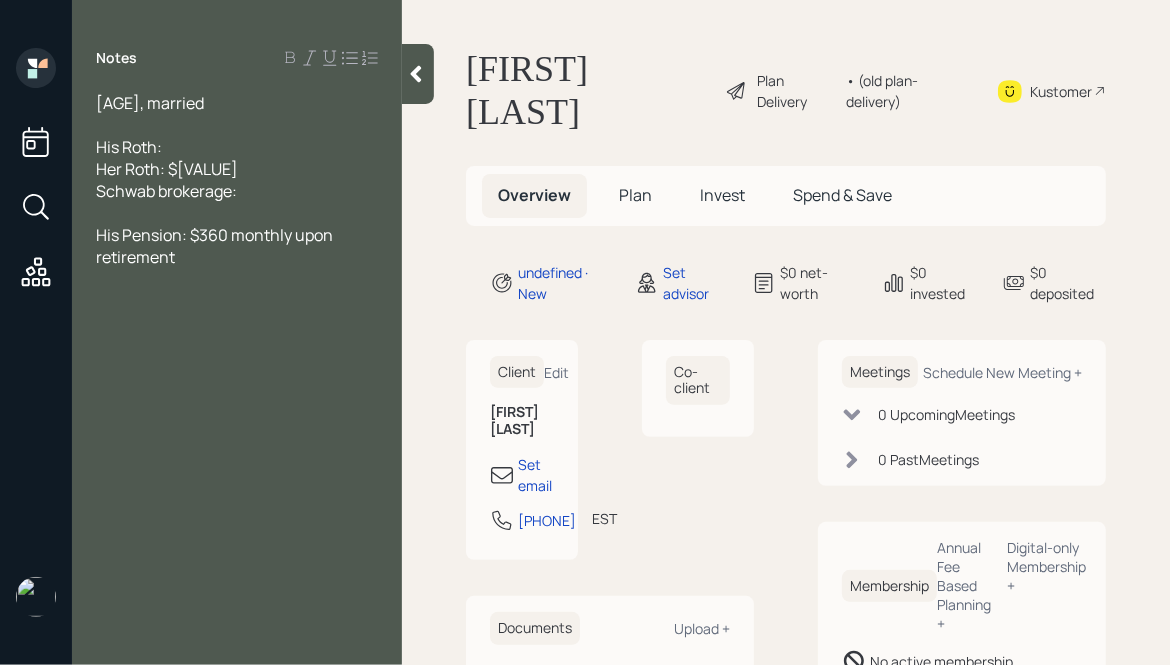 click on "[AGE], married" at bounding box center (237, 103) 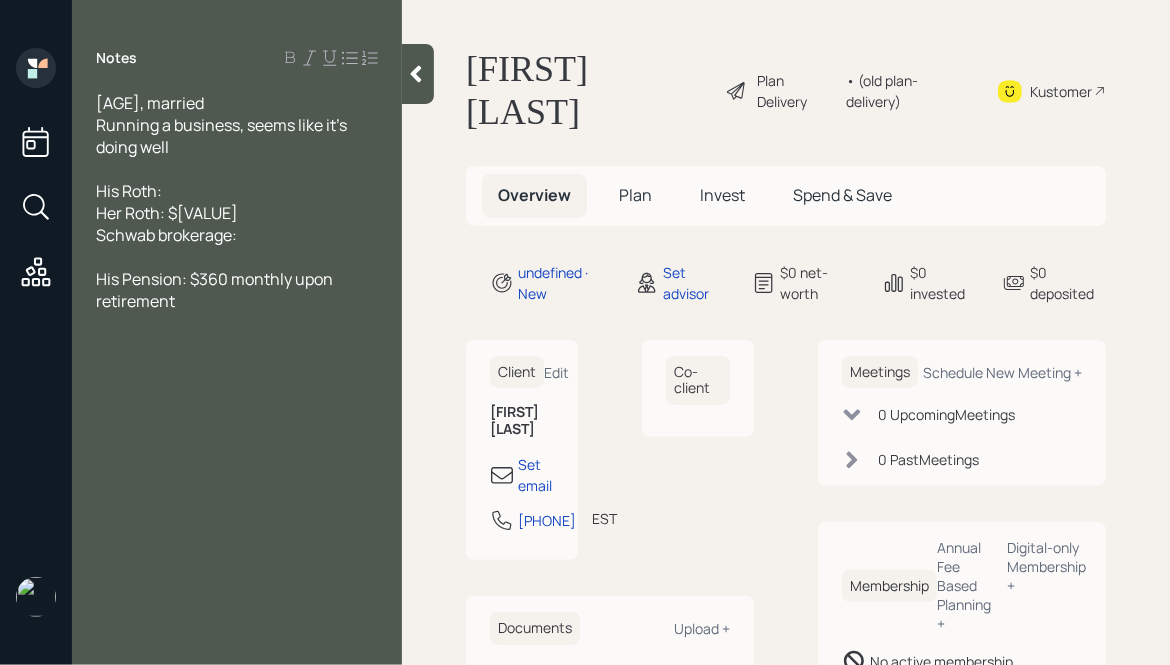 click on "Schwab brokerage:" at bounding box center (237, 103) 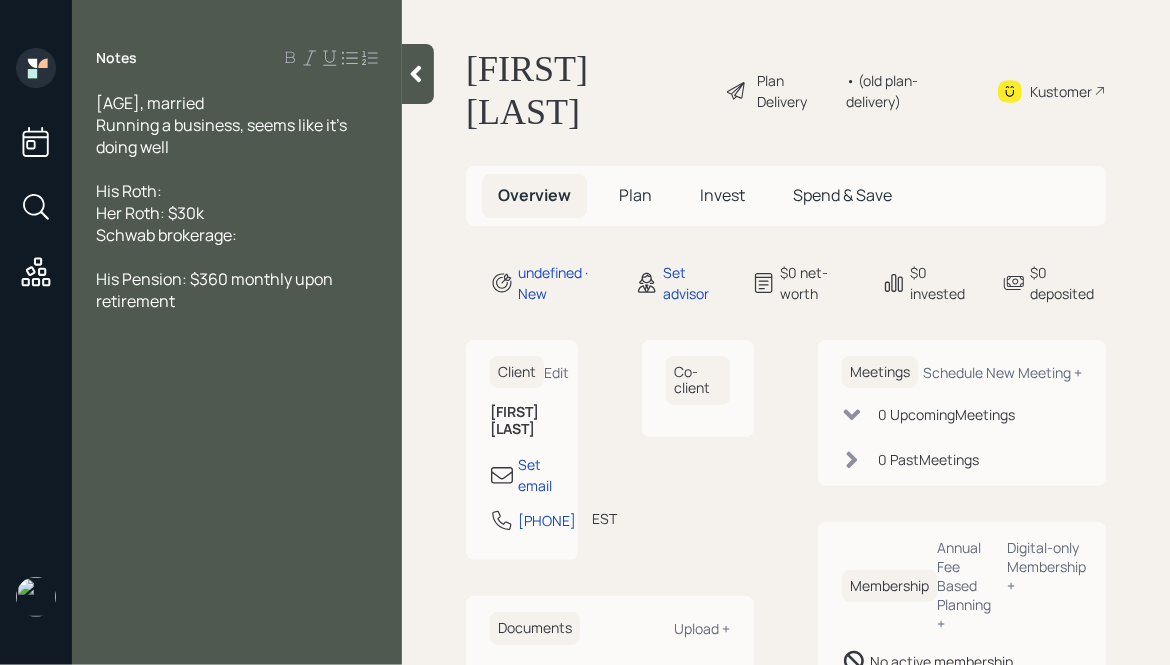click on "His Roth:" at bounding box center (237, 103) 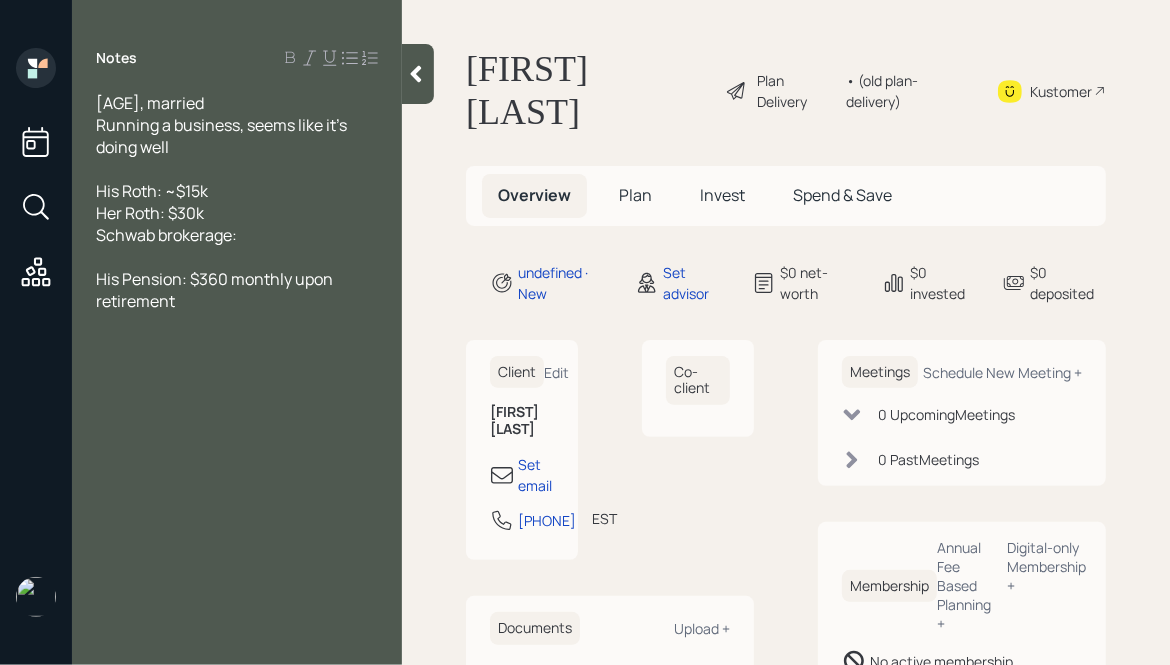 click on "Schwab brokerage:" at bounding box center [237, 103] 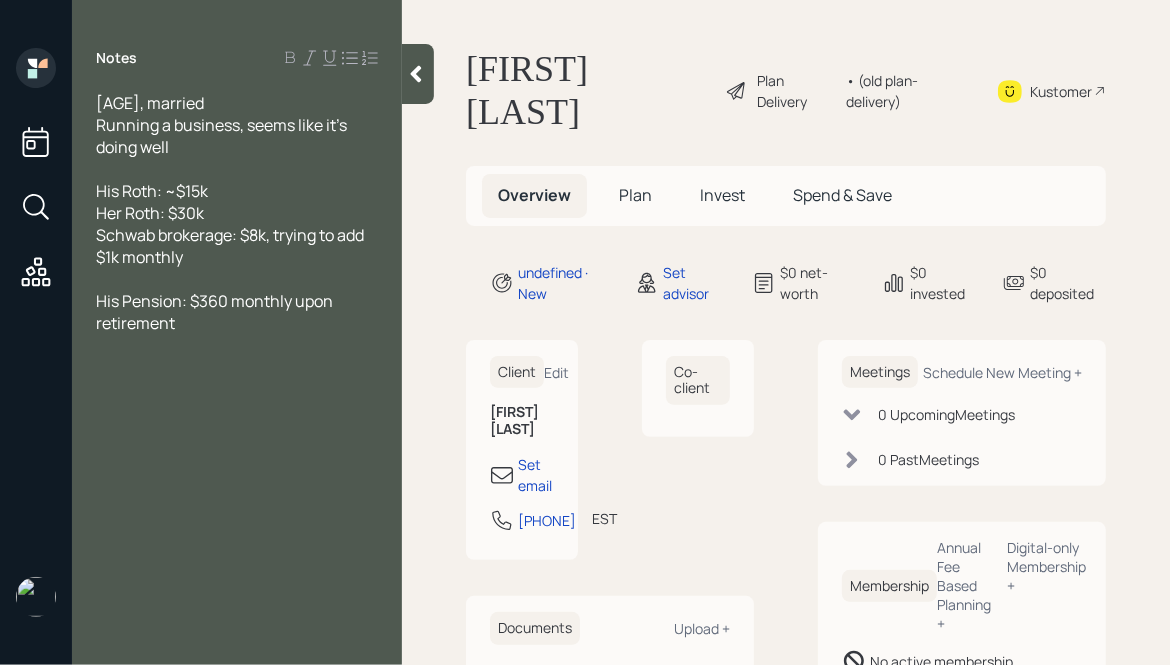 click on "Running a business, seems like it's doing well" at bounding box center (237, 103) 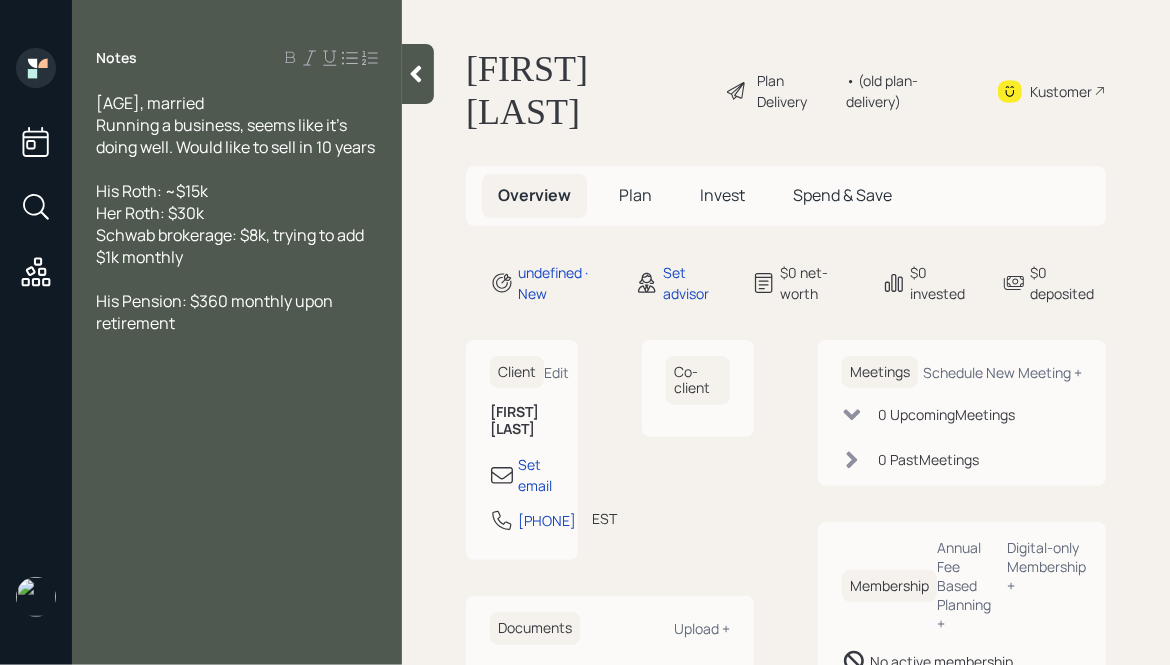 click on "[AGE], married" at bounding box center (237, 103) 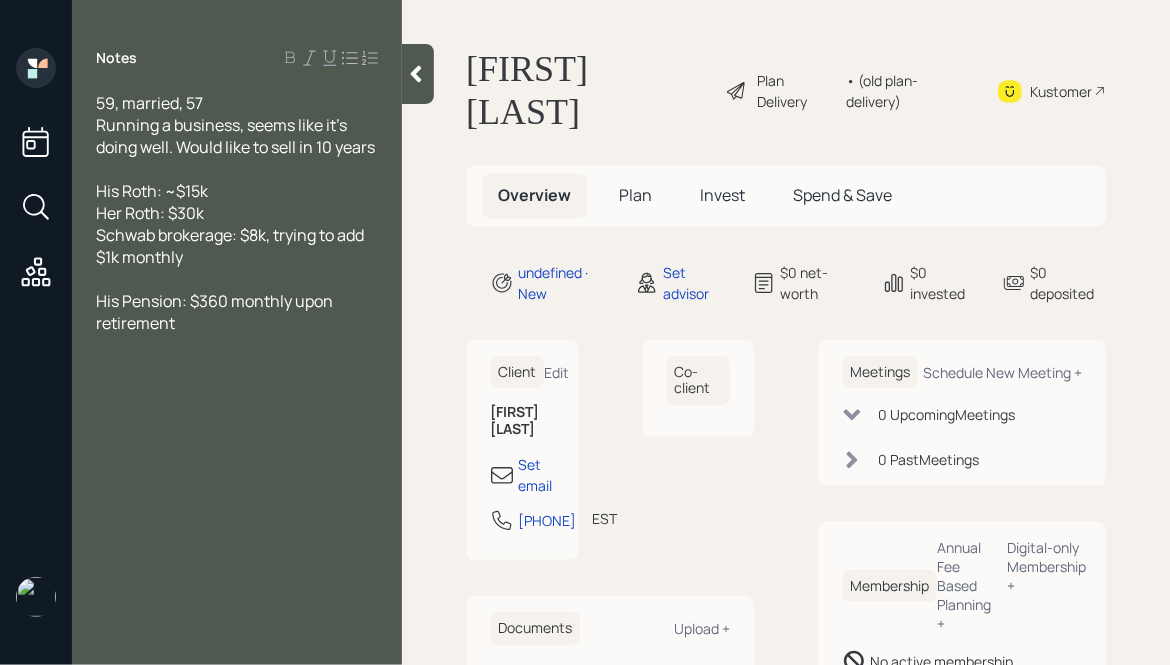 click at bounding box center (237, 103) 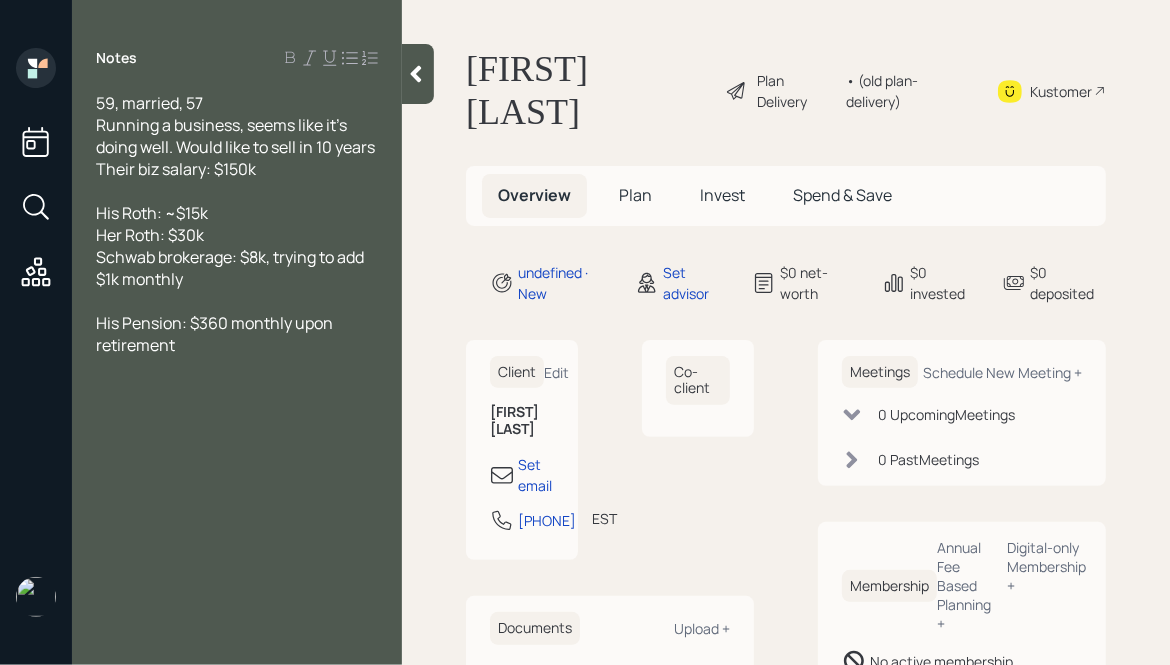 click on "Their biz salary: $150k" at bounding box center [149, 103] 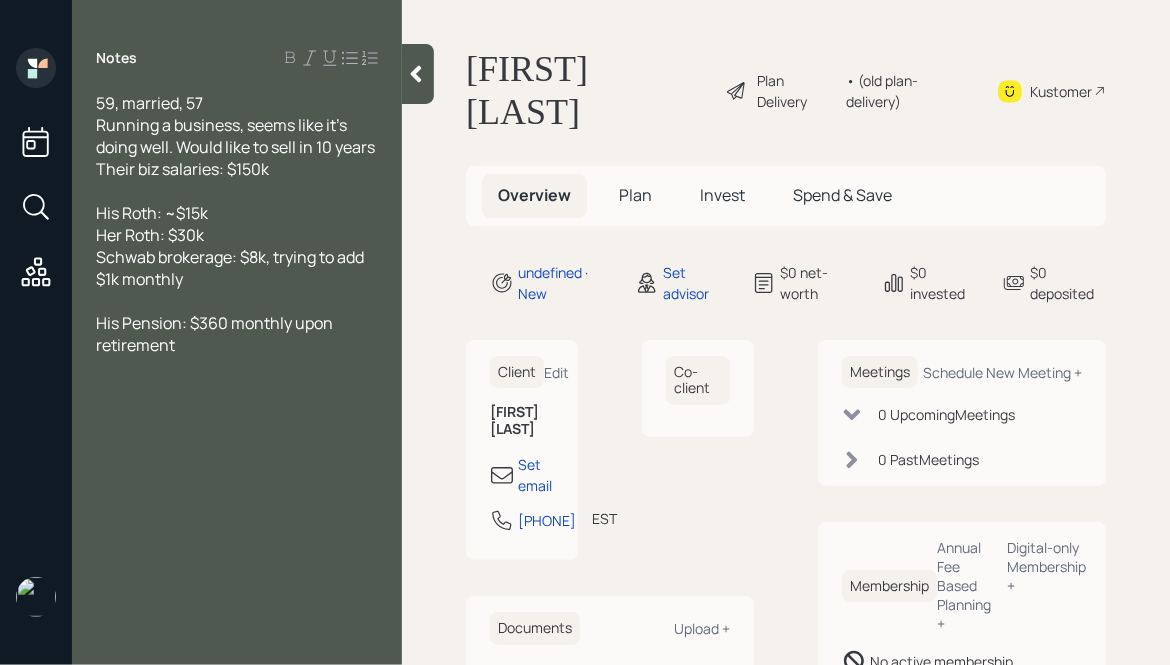 click on "Their biz salaries: $150k" at bounding box center (237, 103) 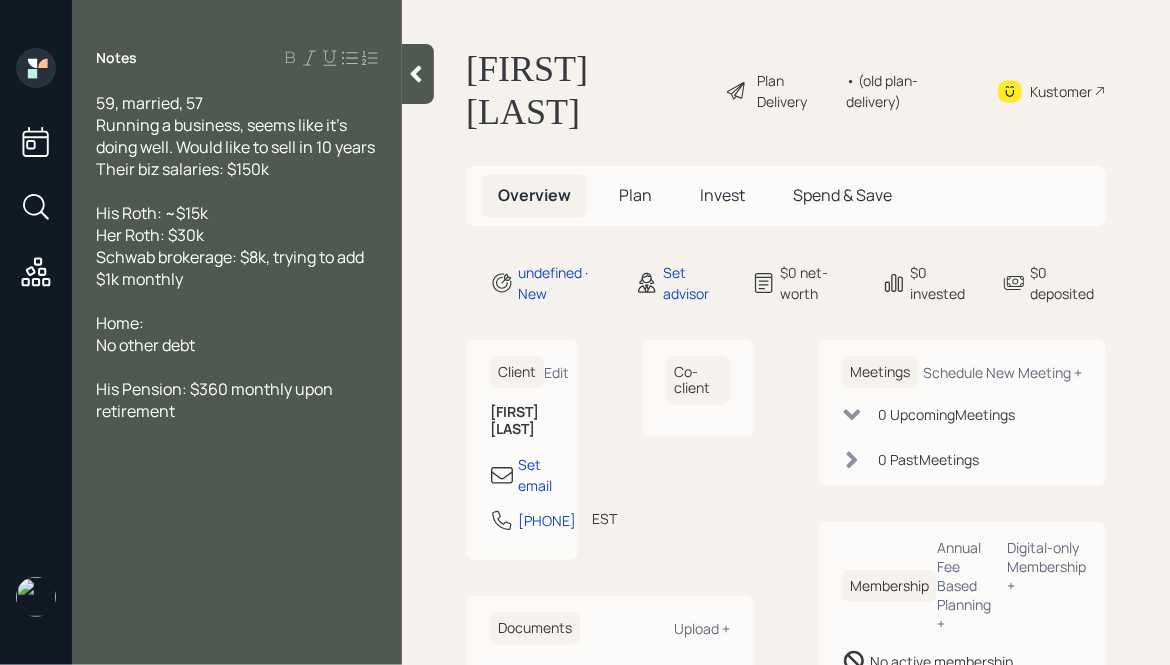 click on "Home:" at bounding box center [237, 103] 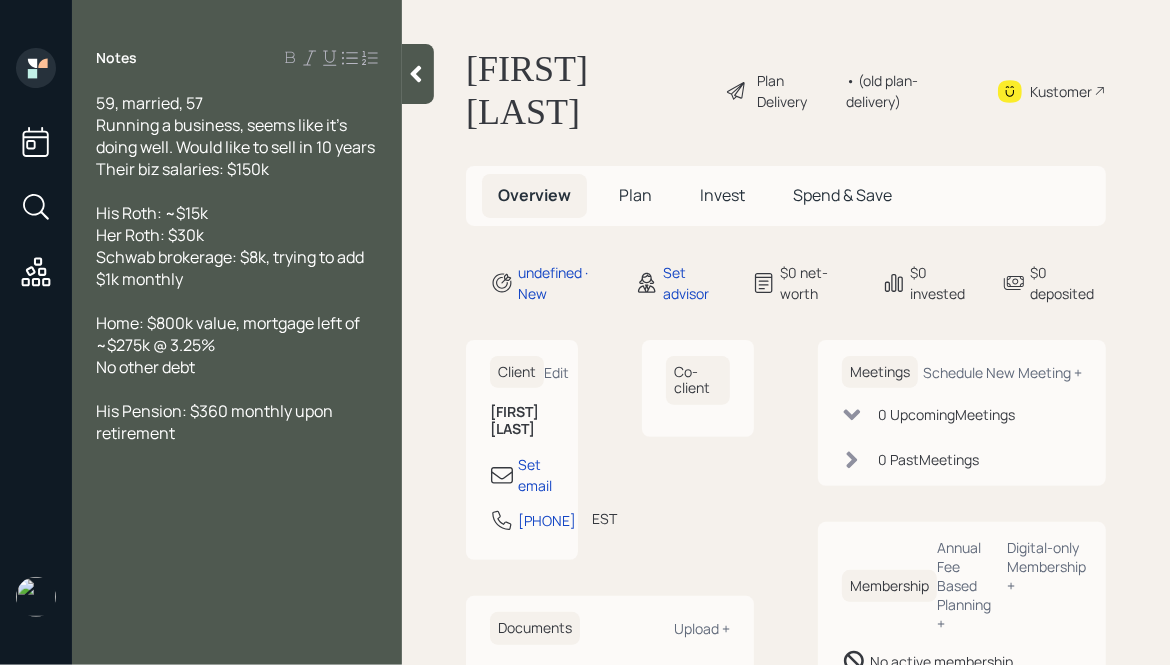 click on "No other debt" at bounding box center (237, 103) 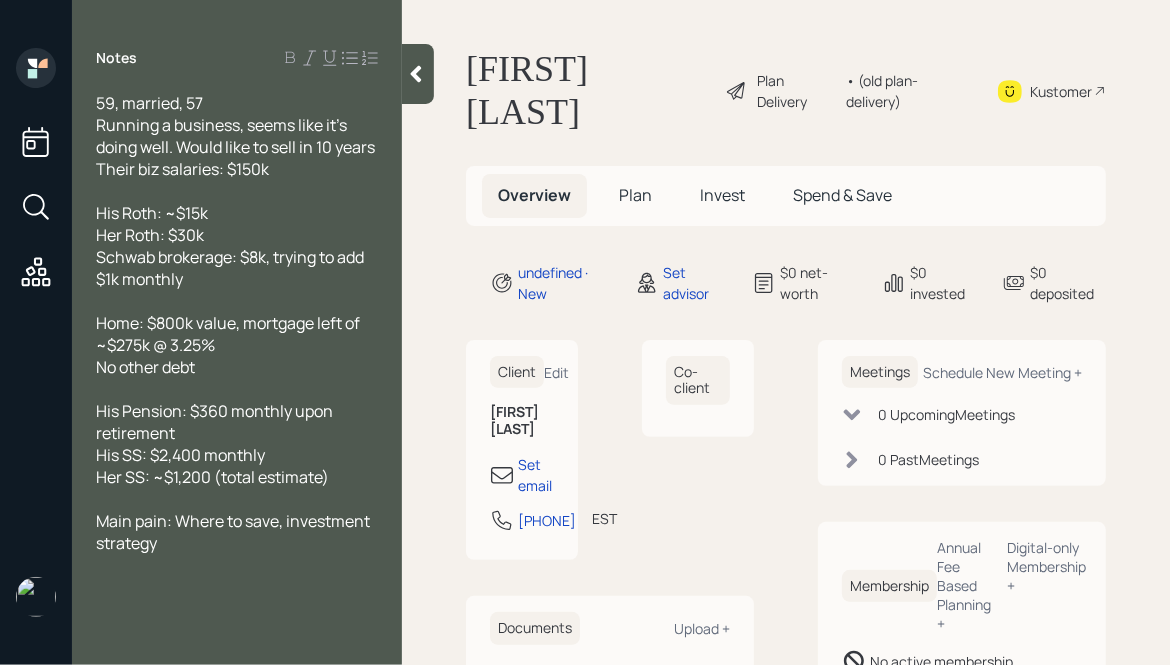 click on "His SS: $2,400 monthly" at bounding box center [237, 103] 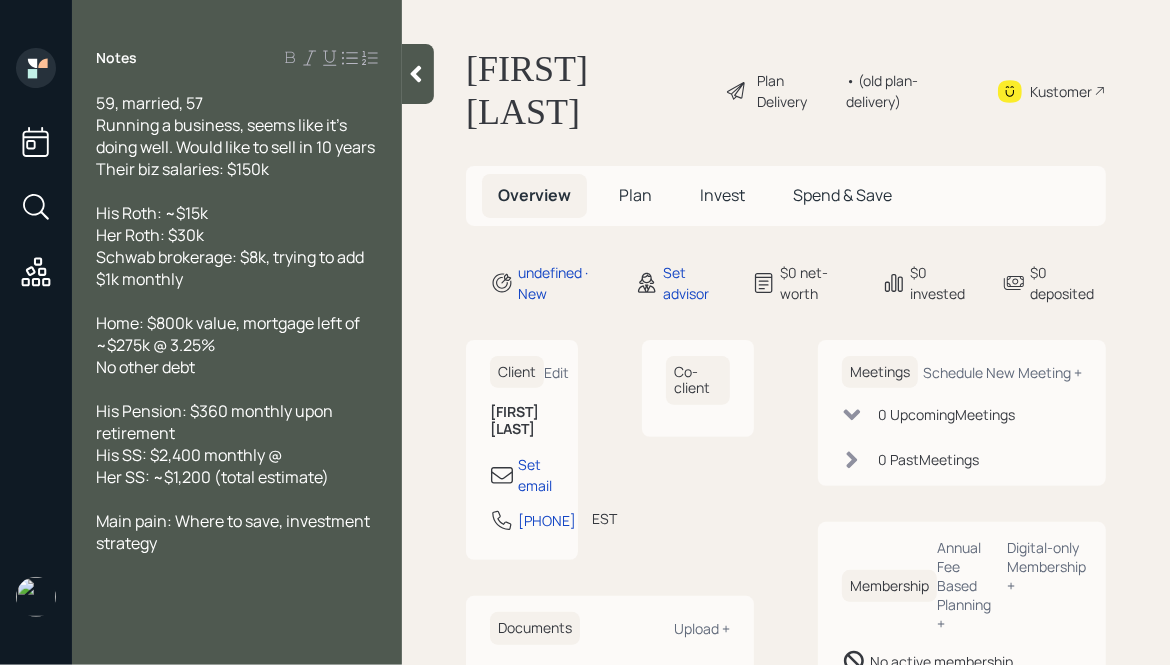 click on "Main pain: Where to save, investment strategy" at bounding box center [237, 103] 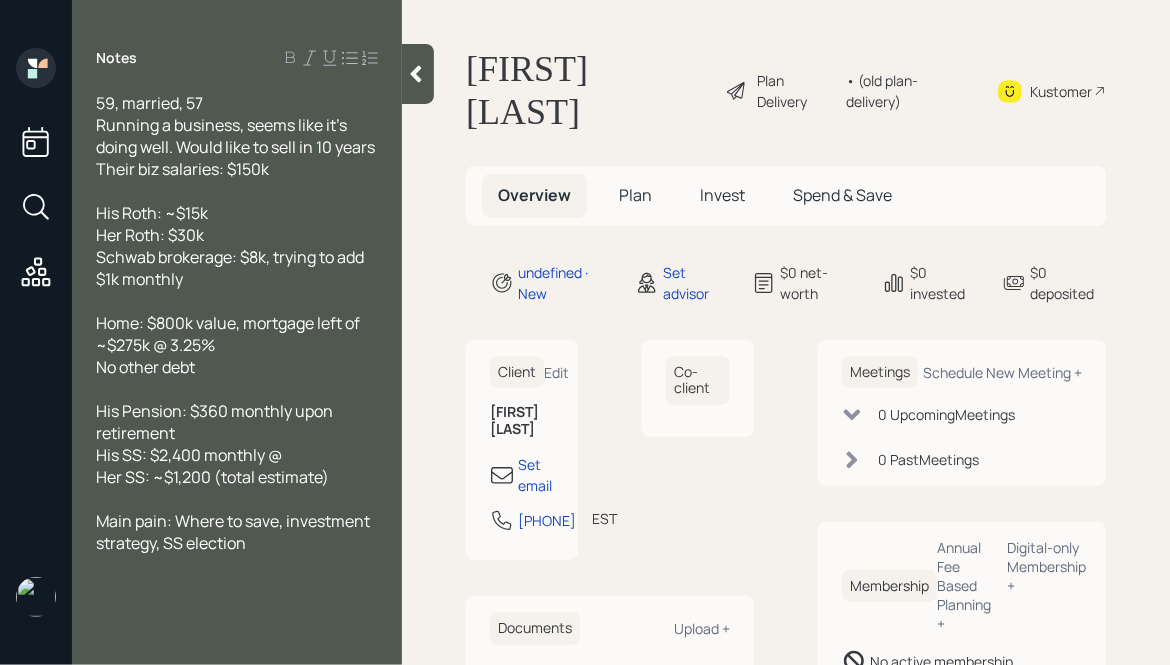 click on "Running a business, seems like it's doing well. Would like to sell in 10 years" at bounding box center (149, 103) 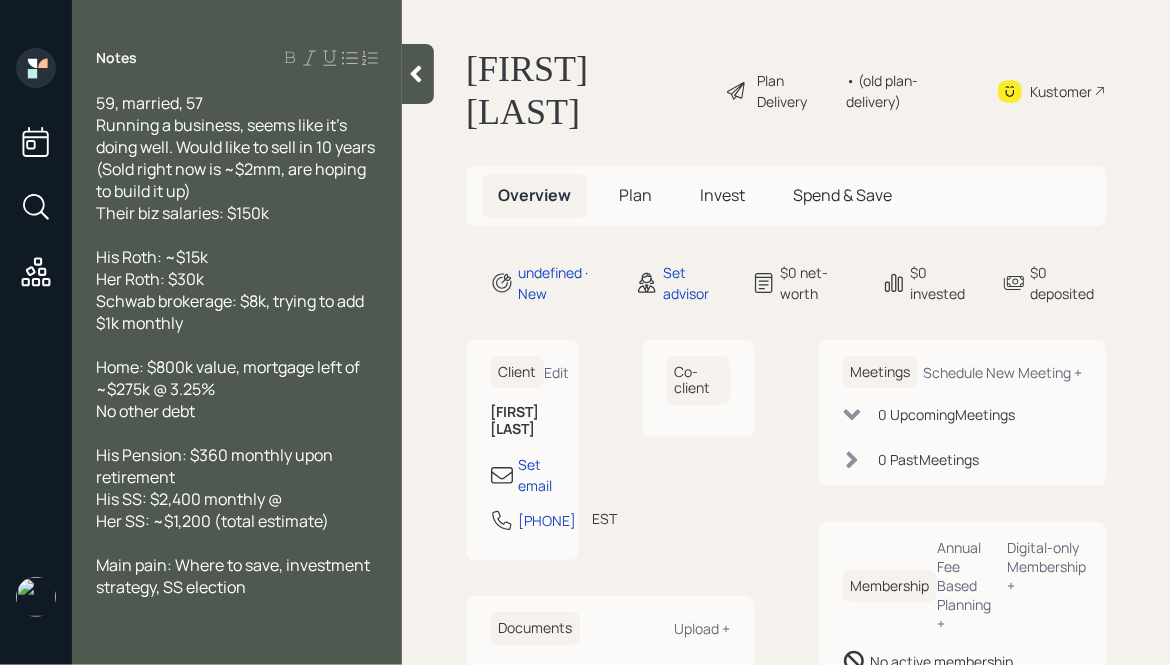 drag, startPoint x: 280, startPoint y: 212, endPoint x: 128, endPoint y: 143, distance: 166.92813 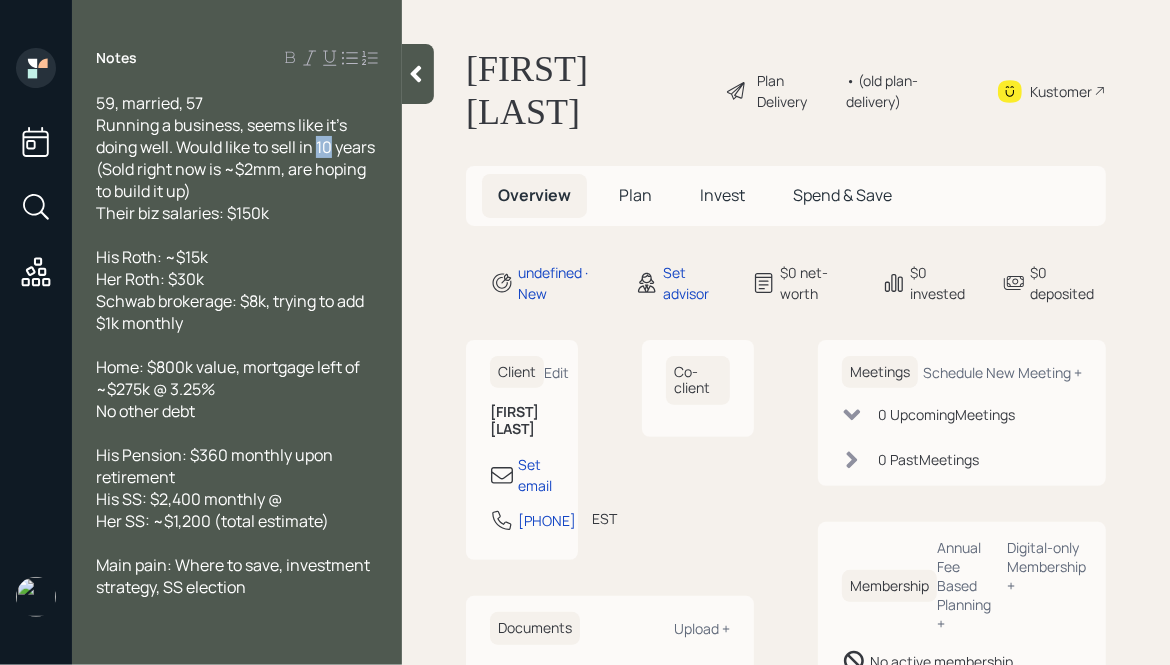 drag, startPoint x: 331, startPoint y: 144, endPoint x: 320, endPoint y: 147, distance: 11.401754 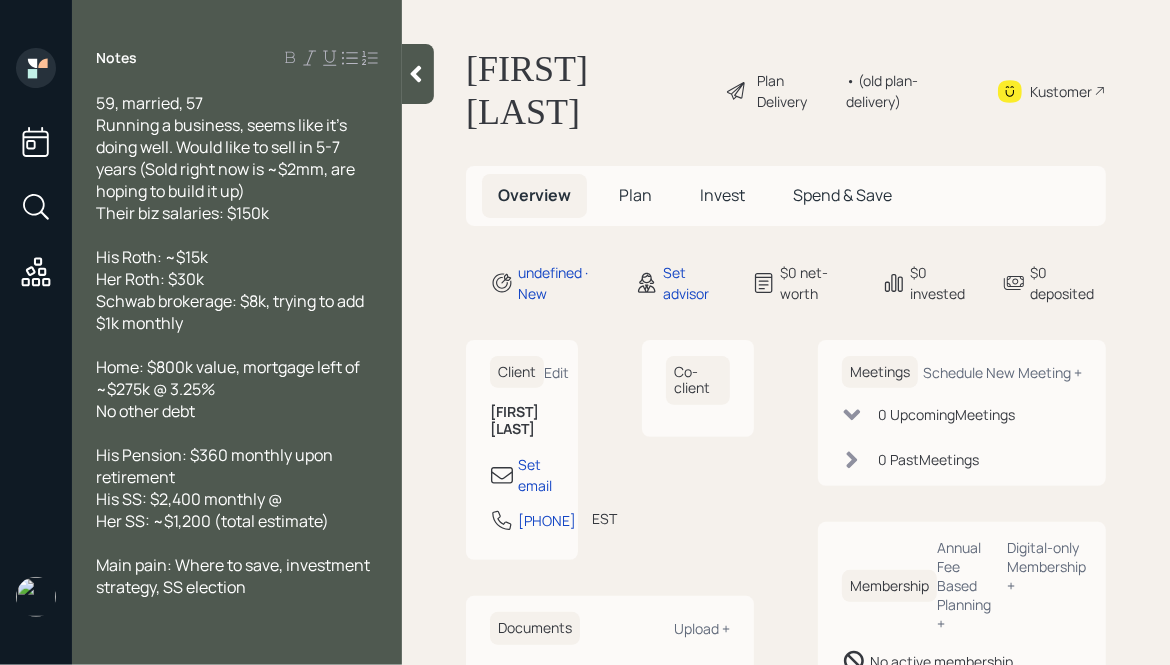 click on "Running a business, seems like it's doing well. Would like to sell in 5-7 years (Sold right now is ~$2mm, are hoping to build it up)" at bounding box center (237, 103) 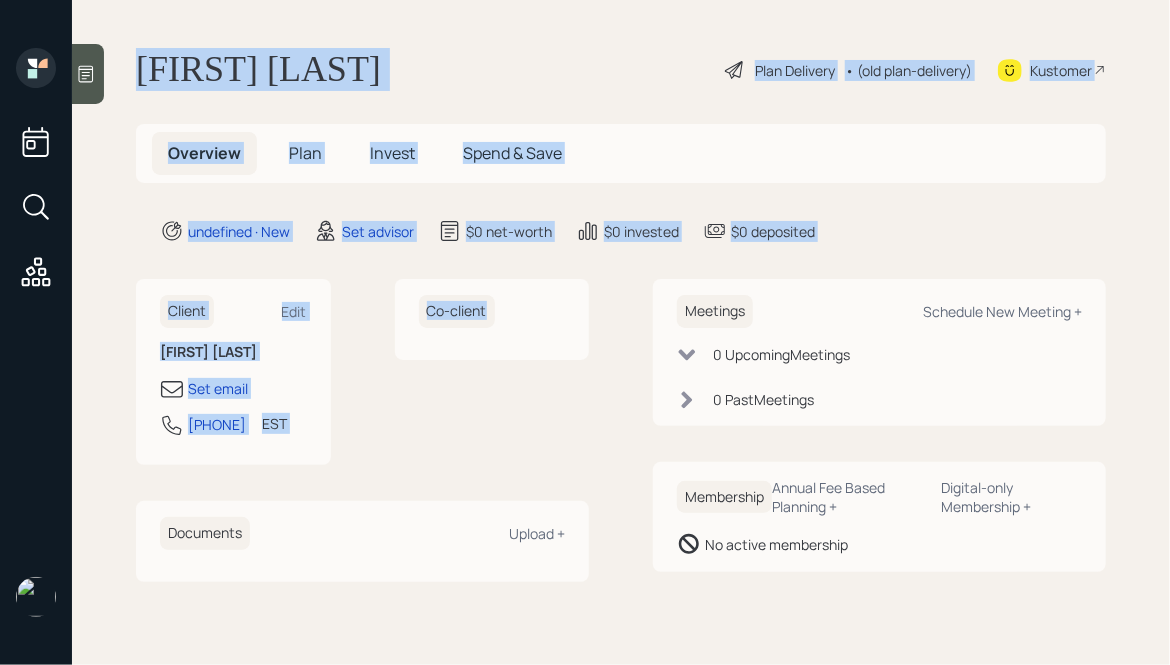 drag, startPoint x: 579, startPoint y: 345, endPoint x: 206, endPoint y: 11, distance: 500.68454 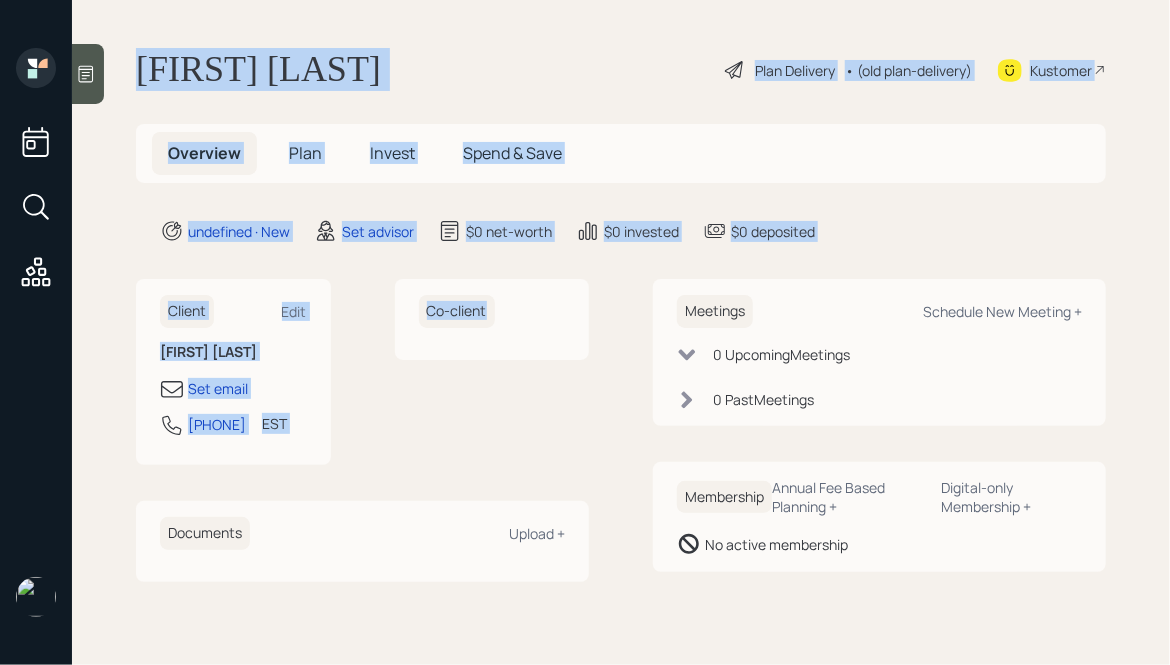 click on "[FIRST] [LAST]" at bounding box center [258, 70] 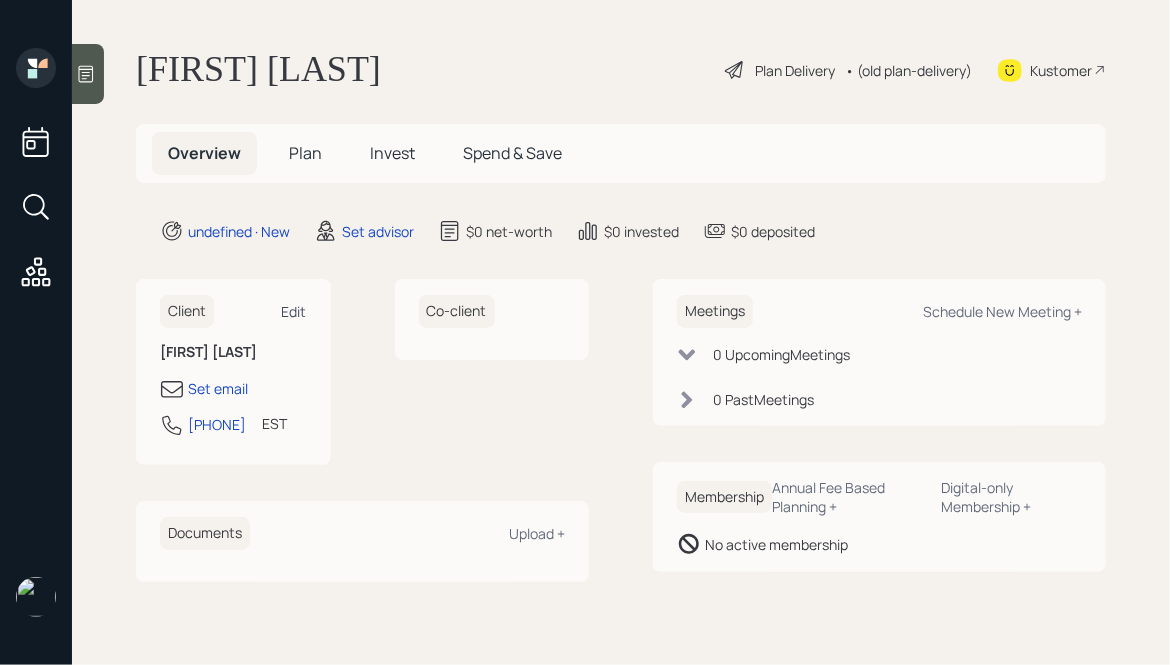click on "Edit" at bounding box center (294, 311) 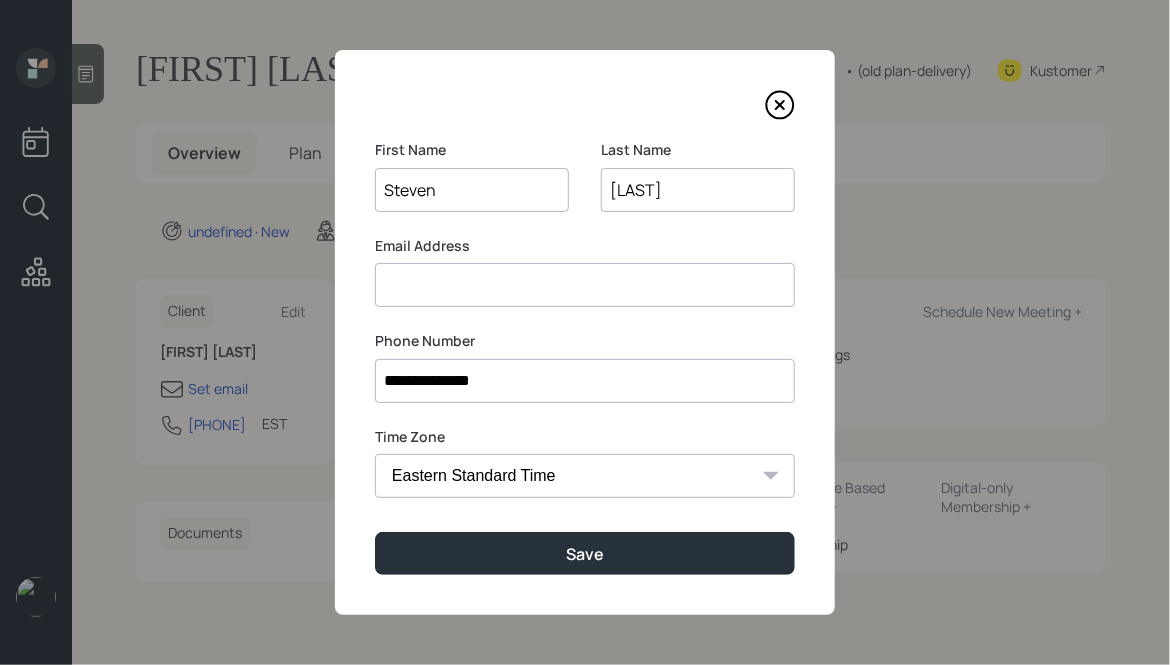 click on "[LAST]" at bounding box center (698, 190) 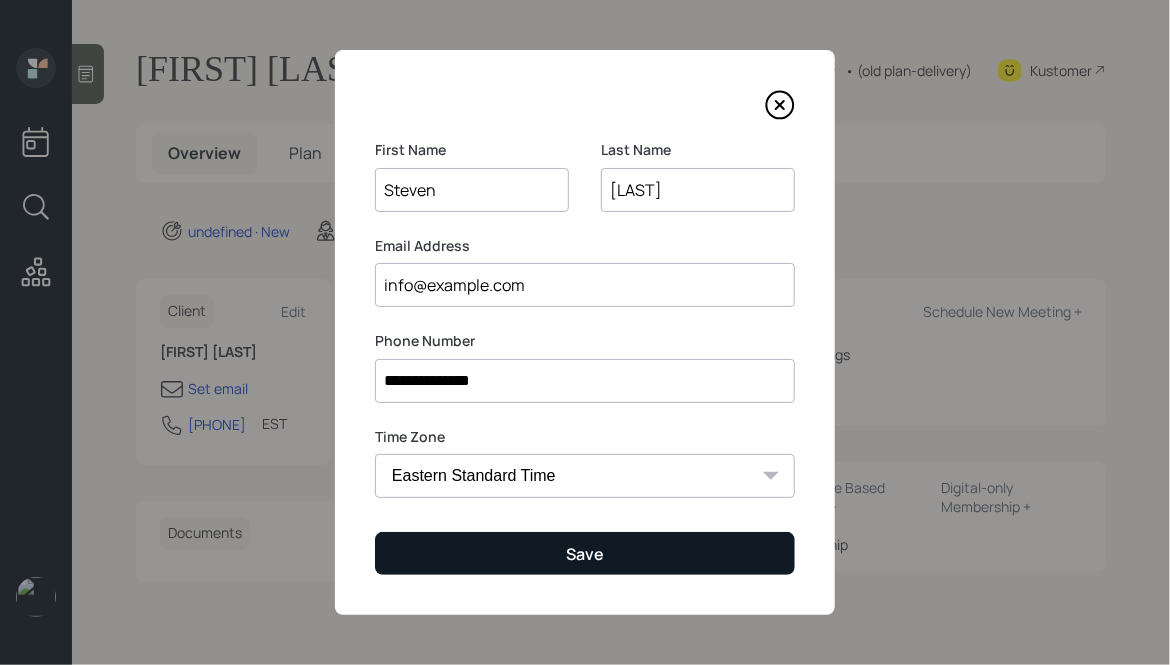 type on "info@example.com" 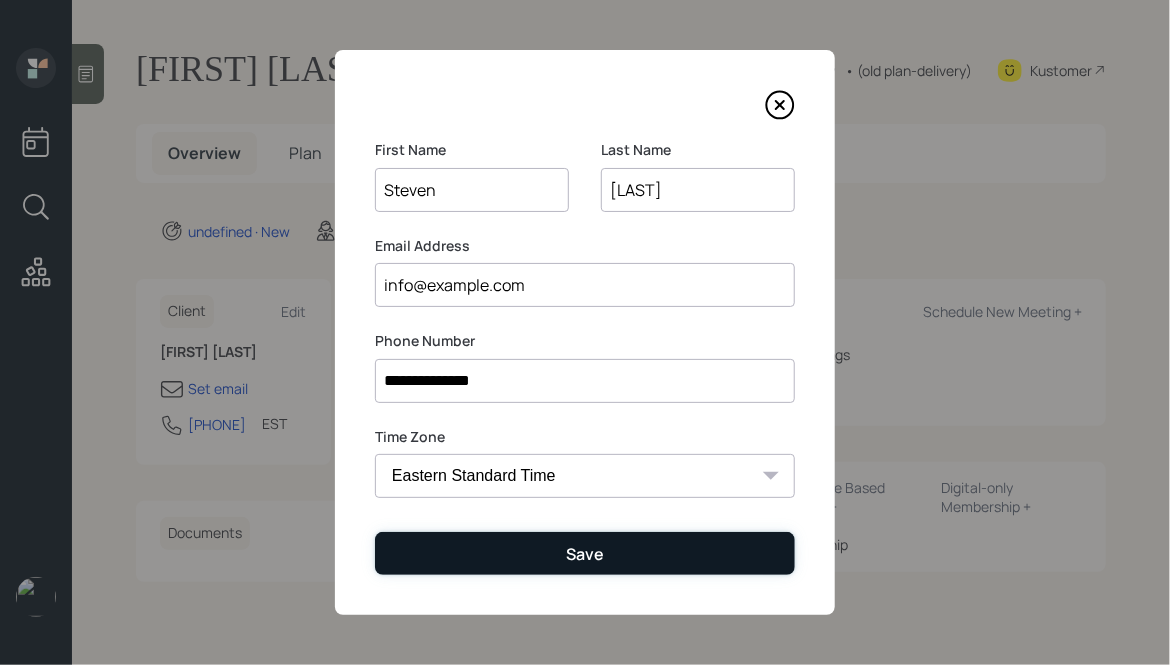 click on "Save" at bounding box center (585, 553) 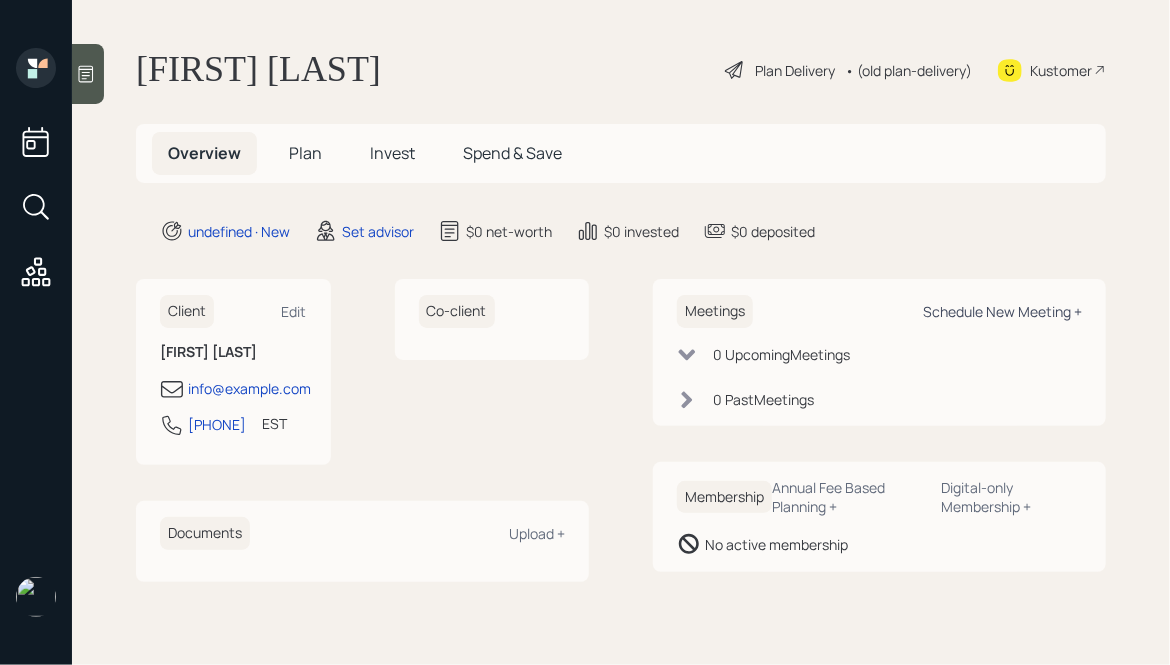 click on "Schedule New Meeting +" at bounding box center [294, 311] 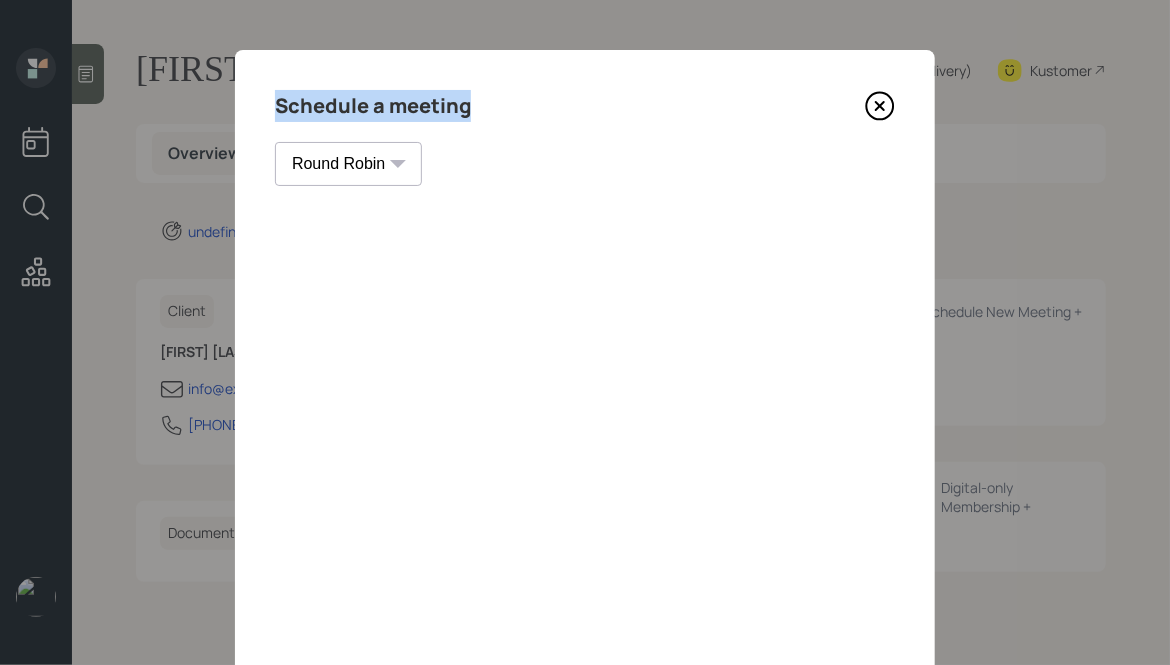 drag, startPoint x: 474, startPoint y: 109, endPoint x: 232, endPoint y: 80, distance: 243.73141 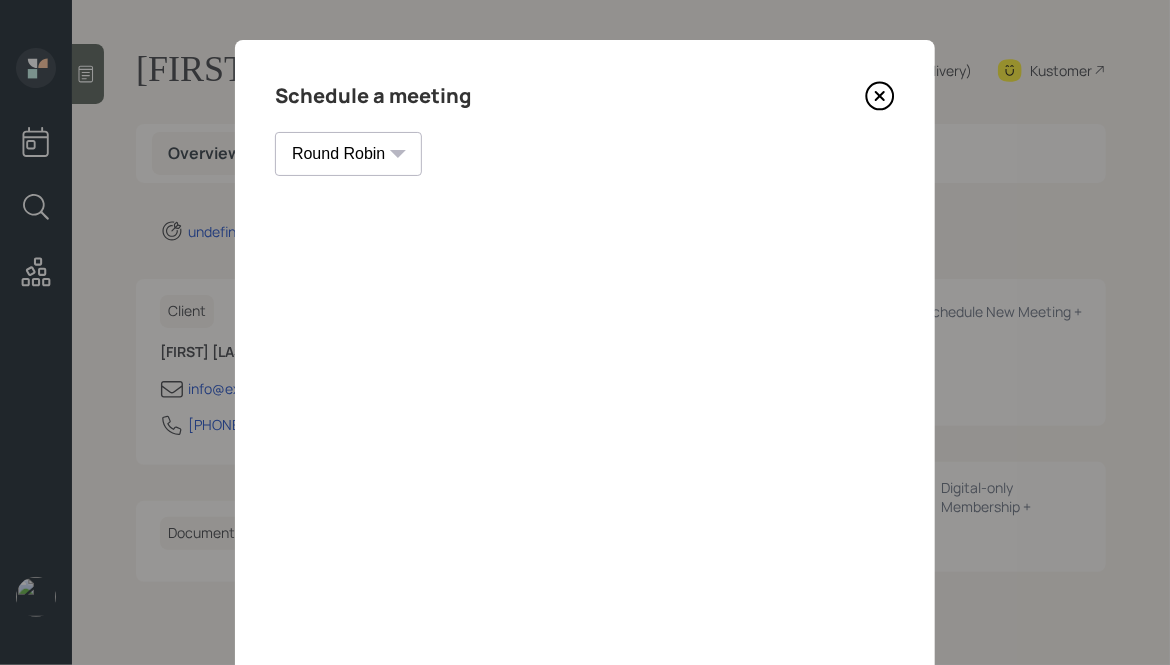 scroll, scrollTop: 0, scrollLeft: 0, axis: both 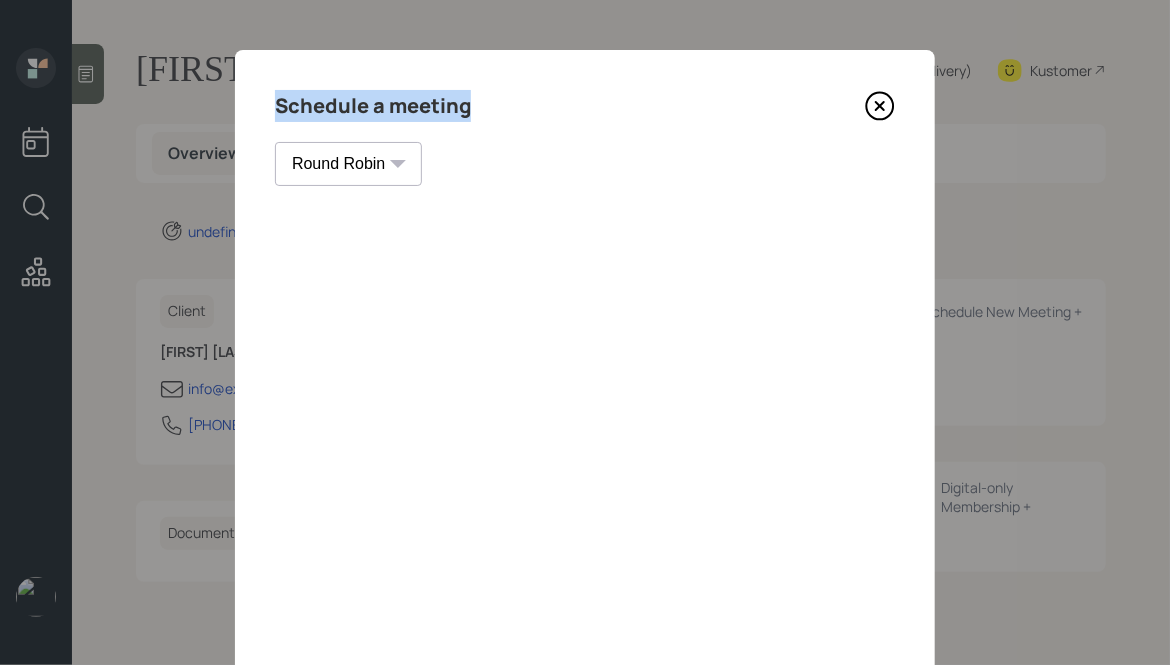 drag, startPoint x: 475, startPoint y: 110, endPoint x: 182, endPoint y: 106, distance: 293.0273 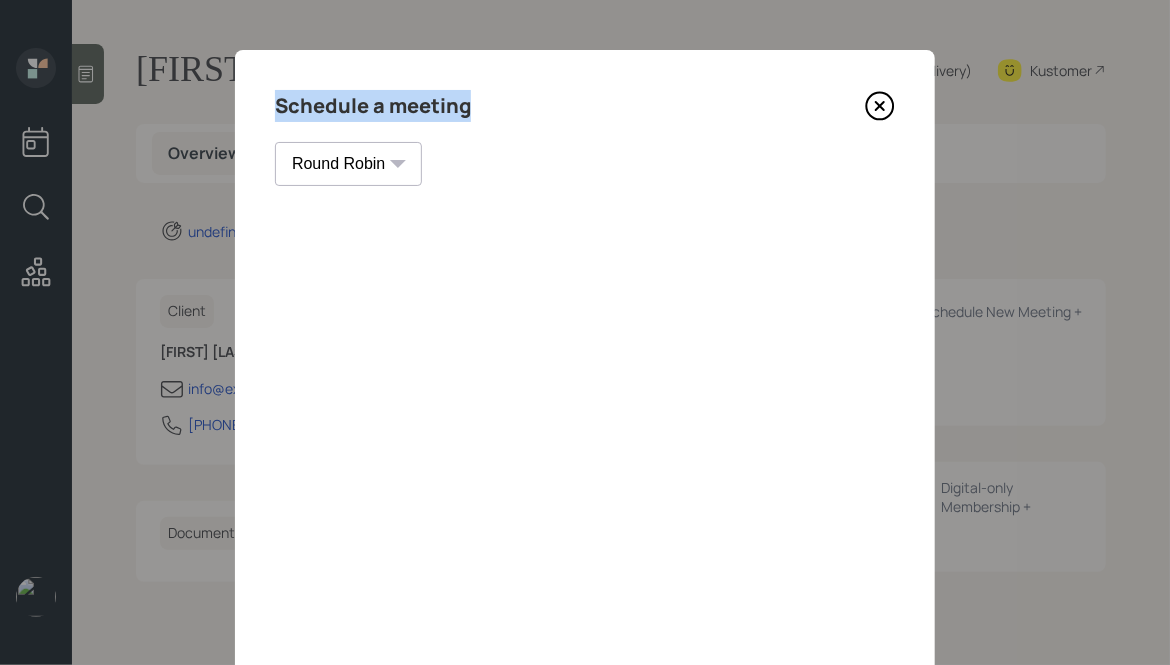 click on "Schedule a meeting" at bounding box center [373, 106] 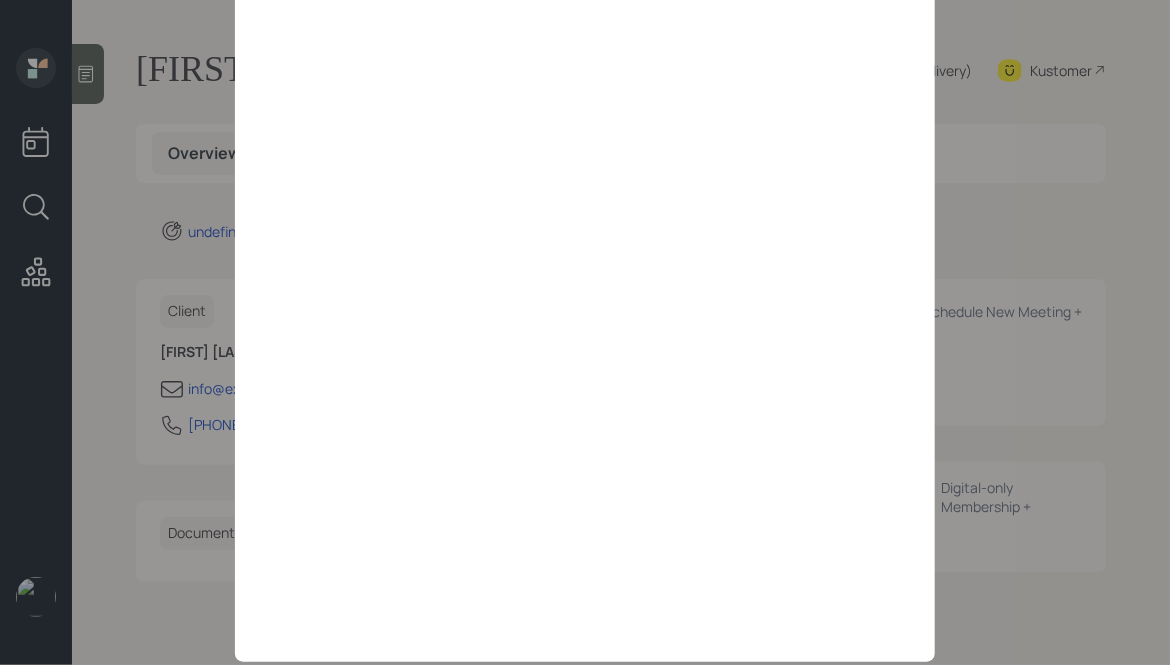scroll, scrollTop: 0, scrollLeft: 0, axis: both 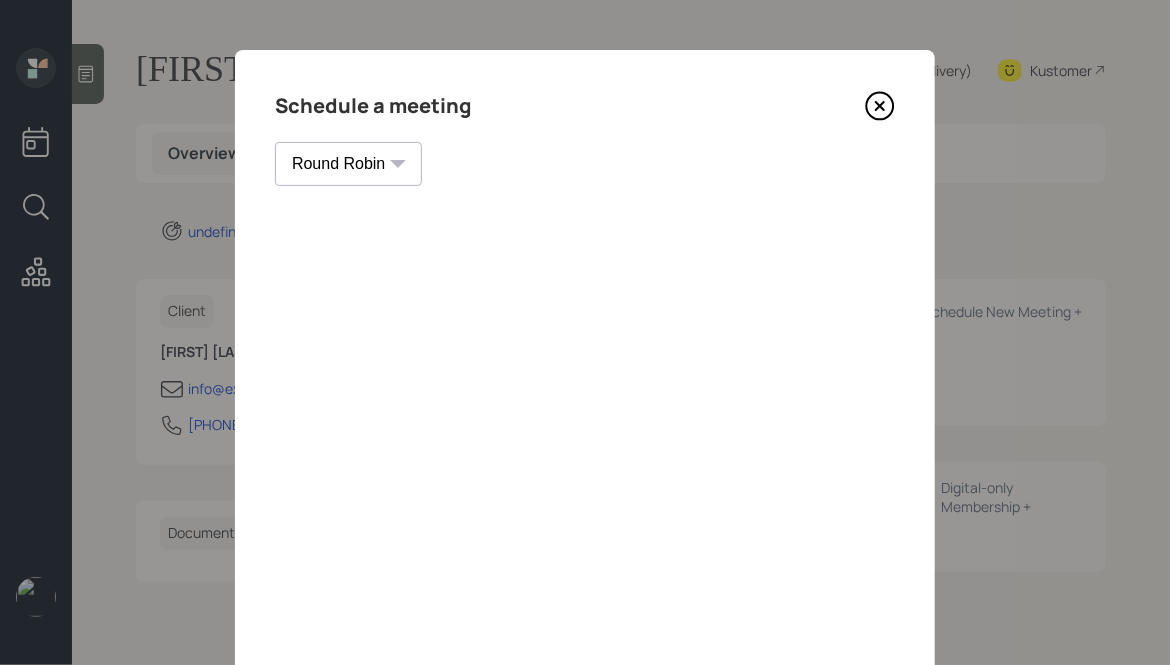 click at bounding box center (880, 106) 